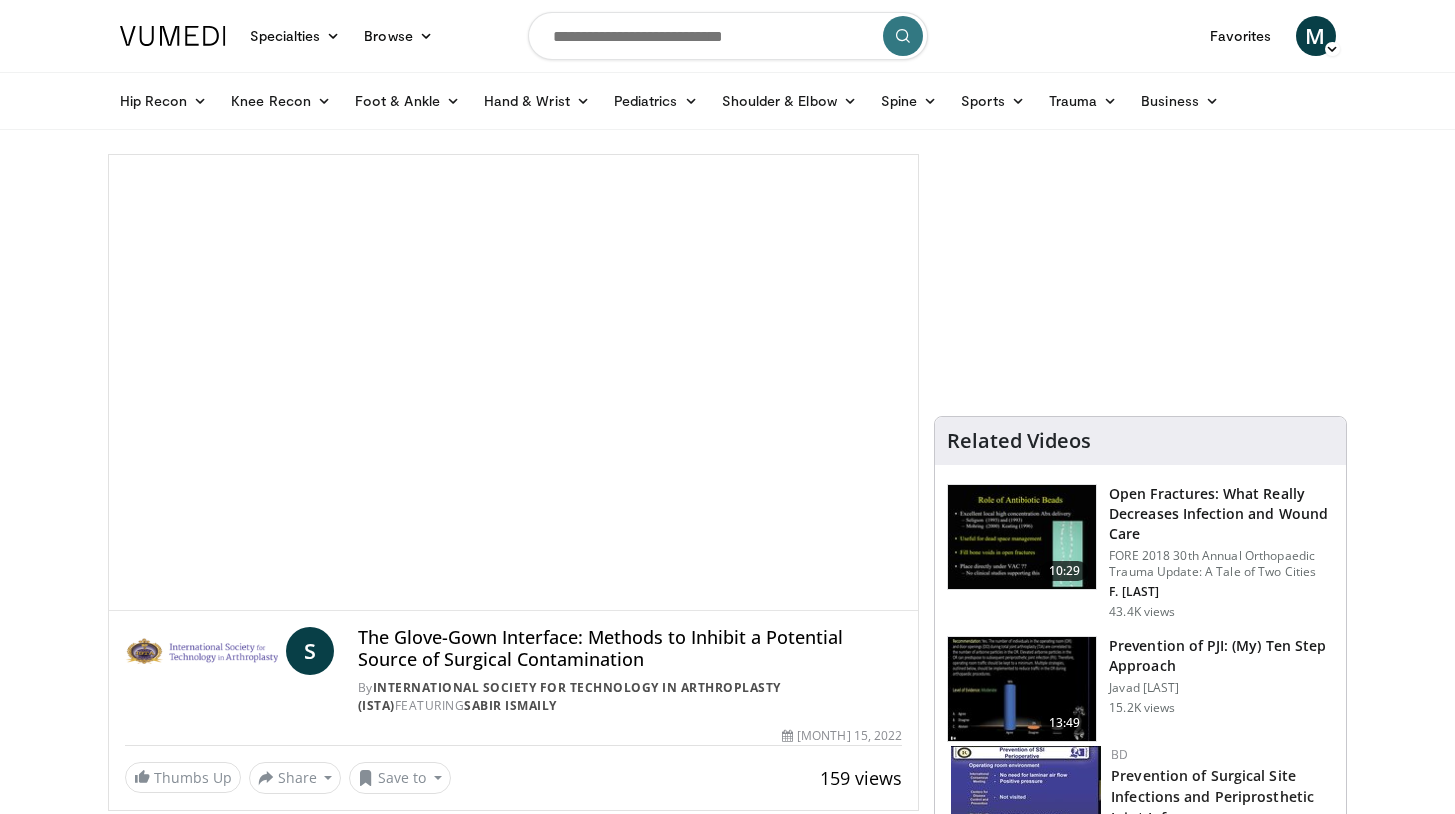 scroll, scrollTop: 0, scrollLeft: 0, axis: both 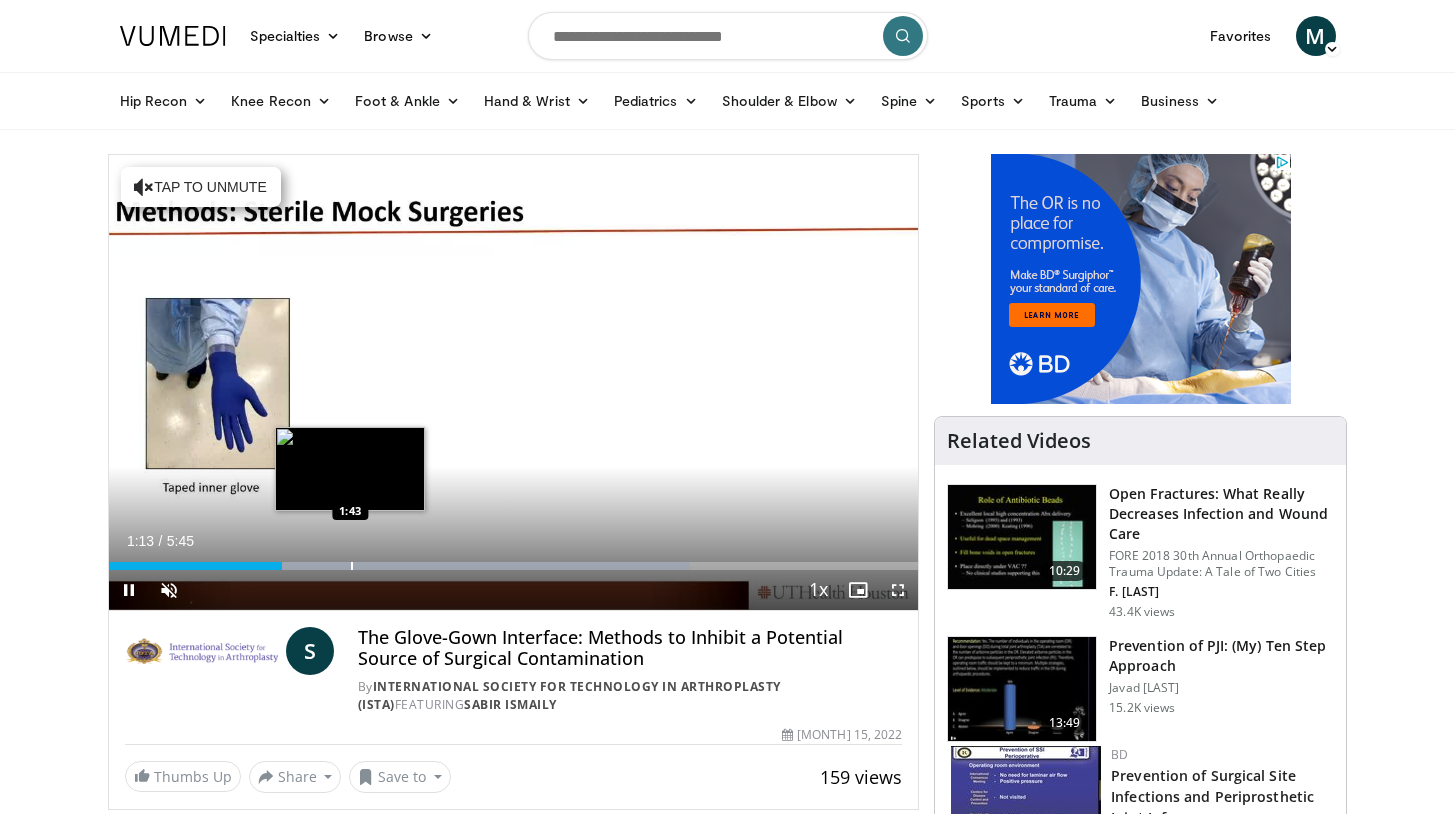 click on "Loaded :  71.81% 1:13 1:43" at bounding box center (514, 566) 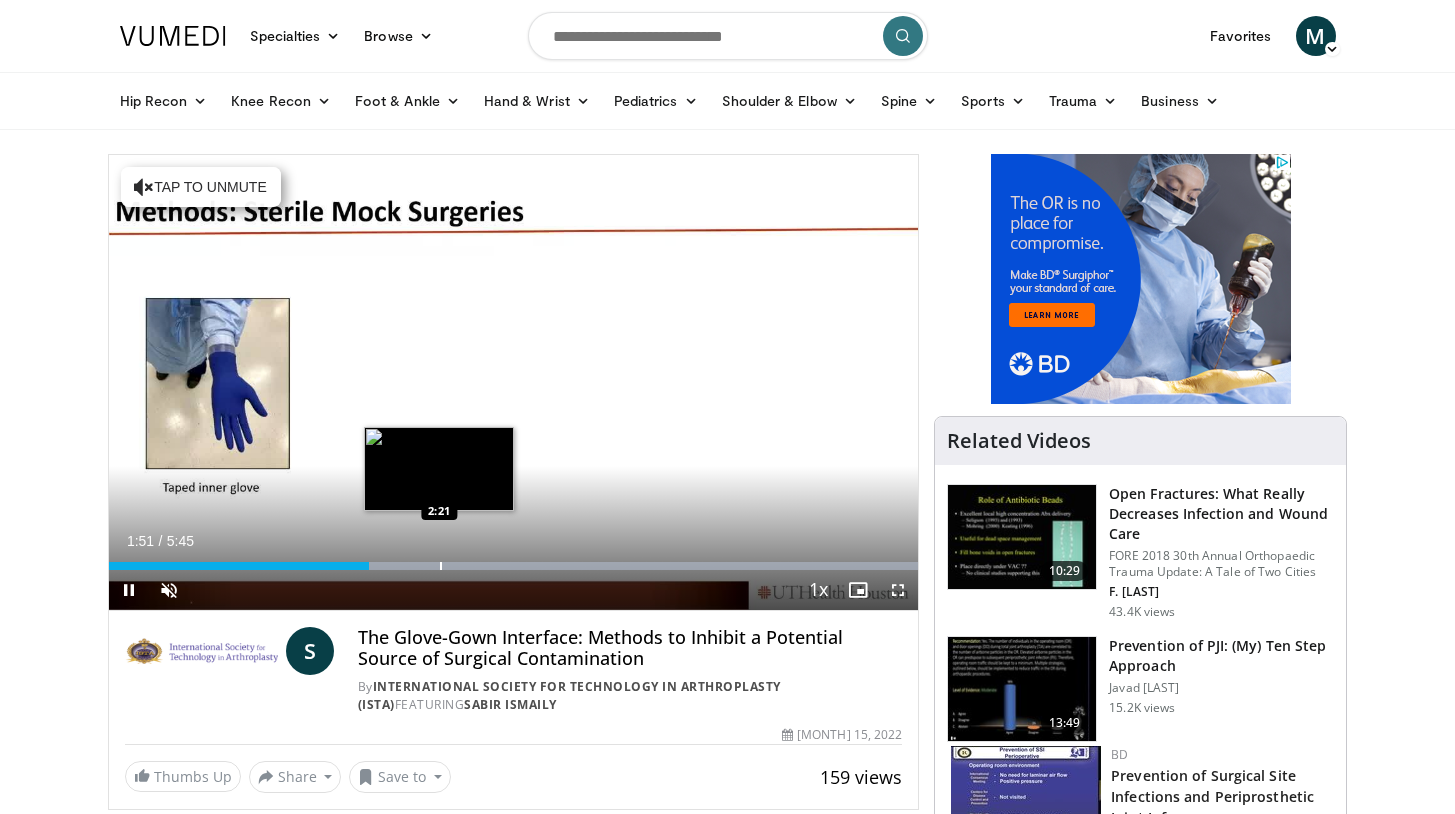 click at bounding box center [441, 566] 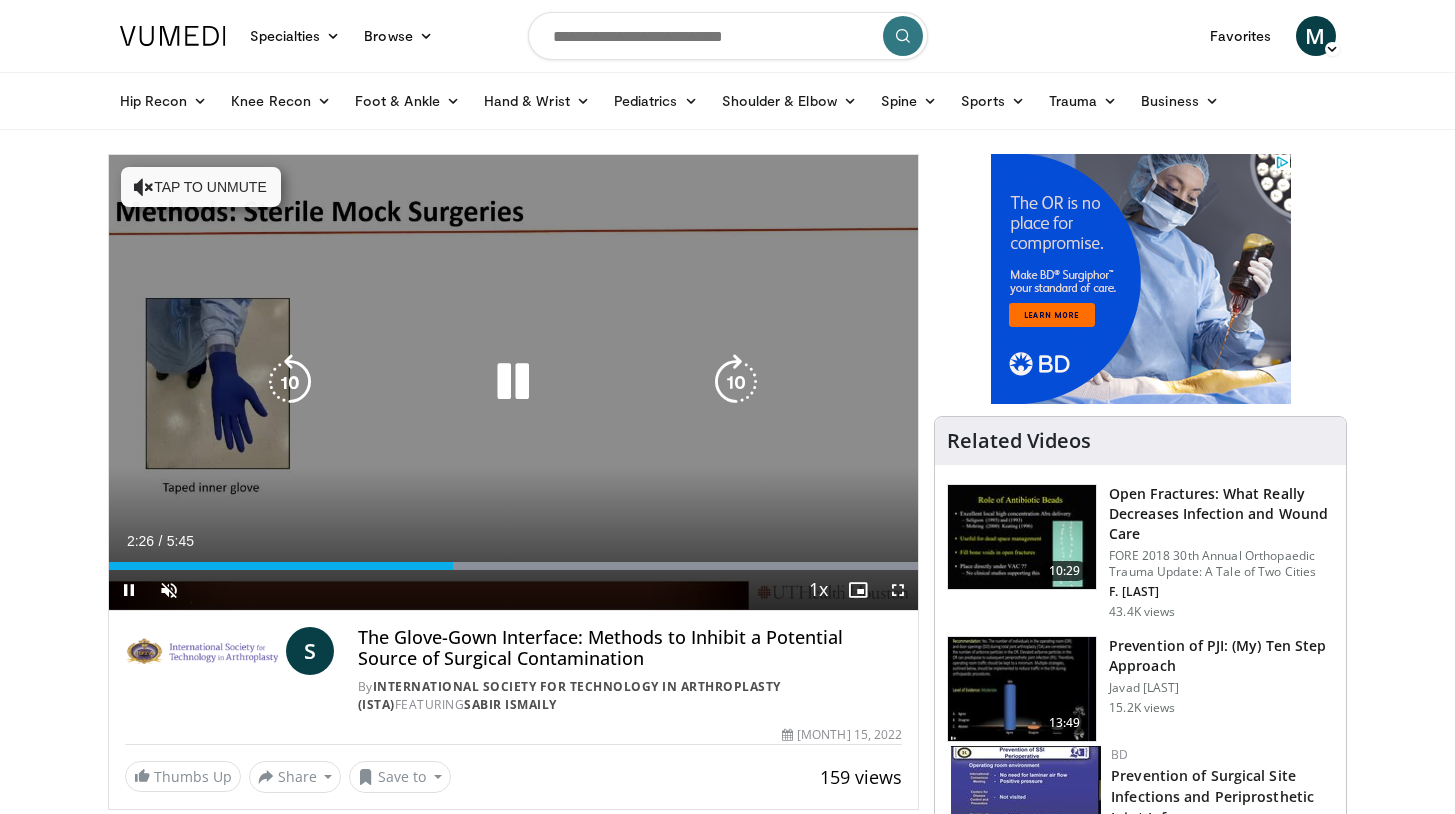 click on "**********" at bounding box center [514, 383] 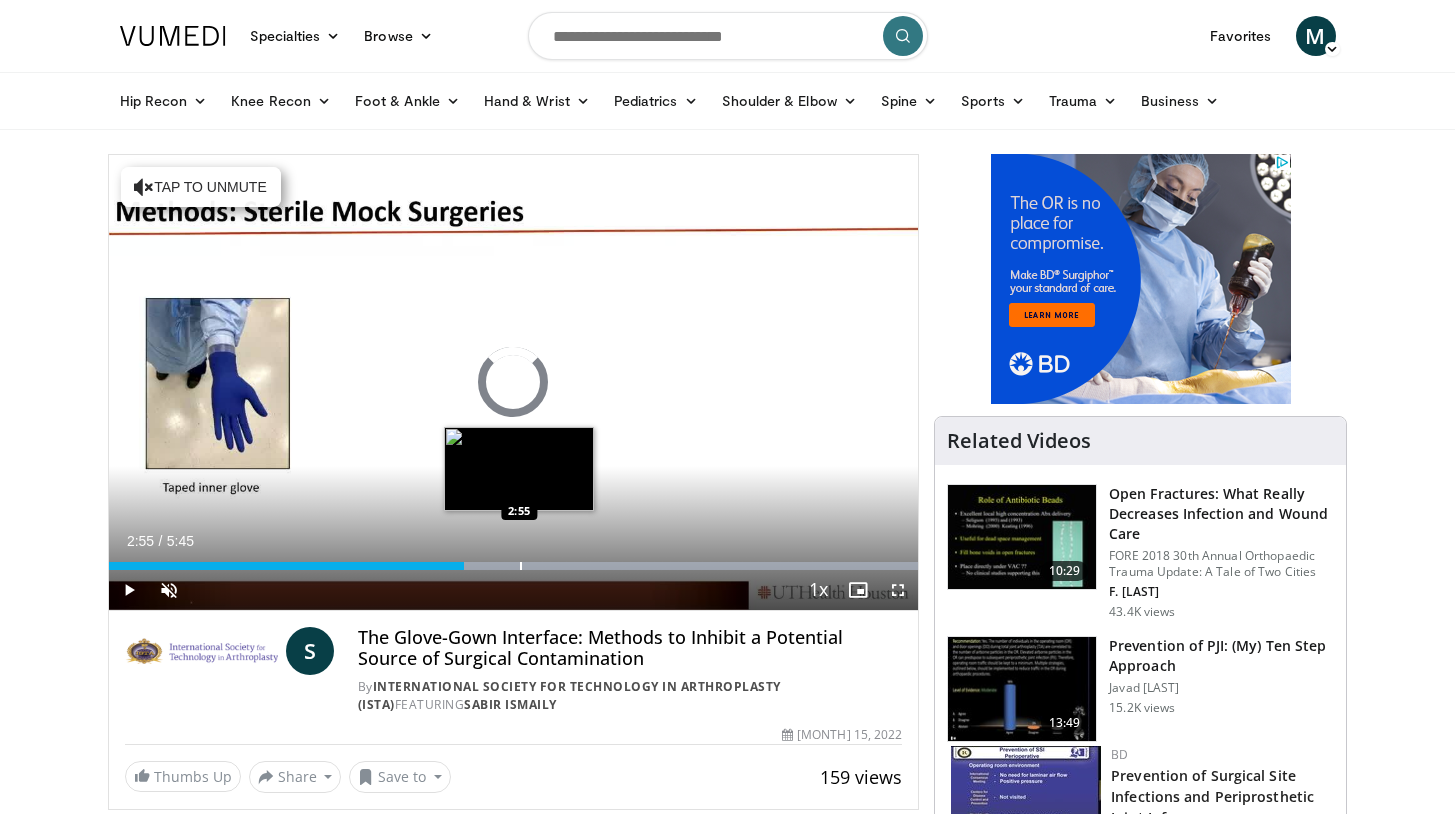 click at bounding box center [521, 566] 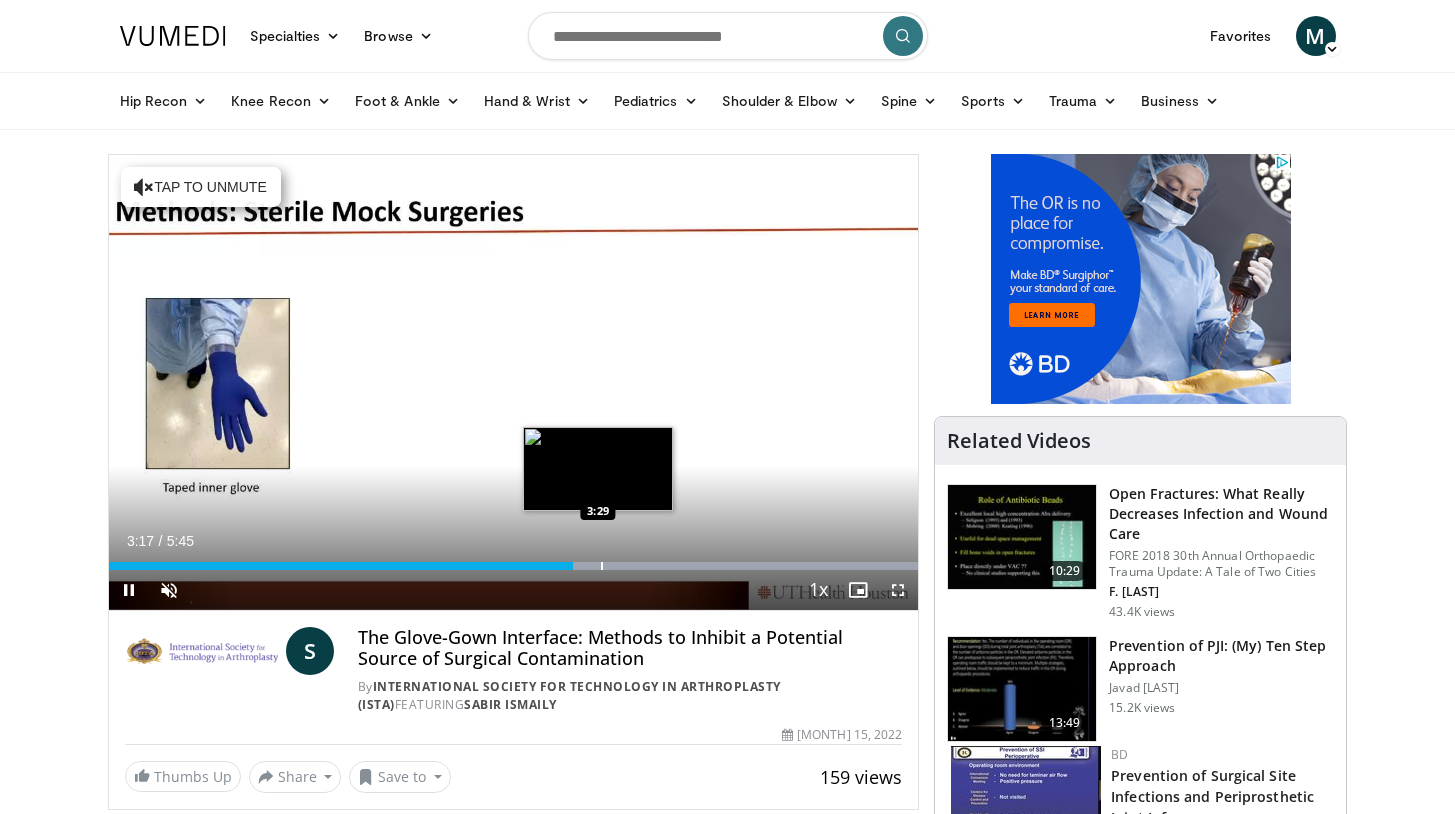 click at bounding box center (602, 566) 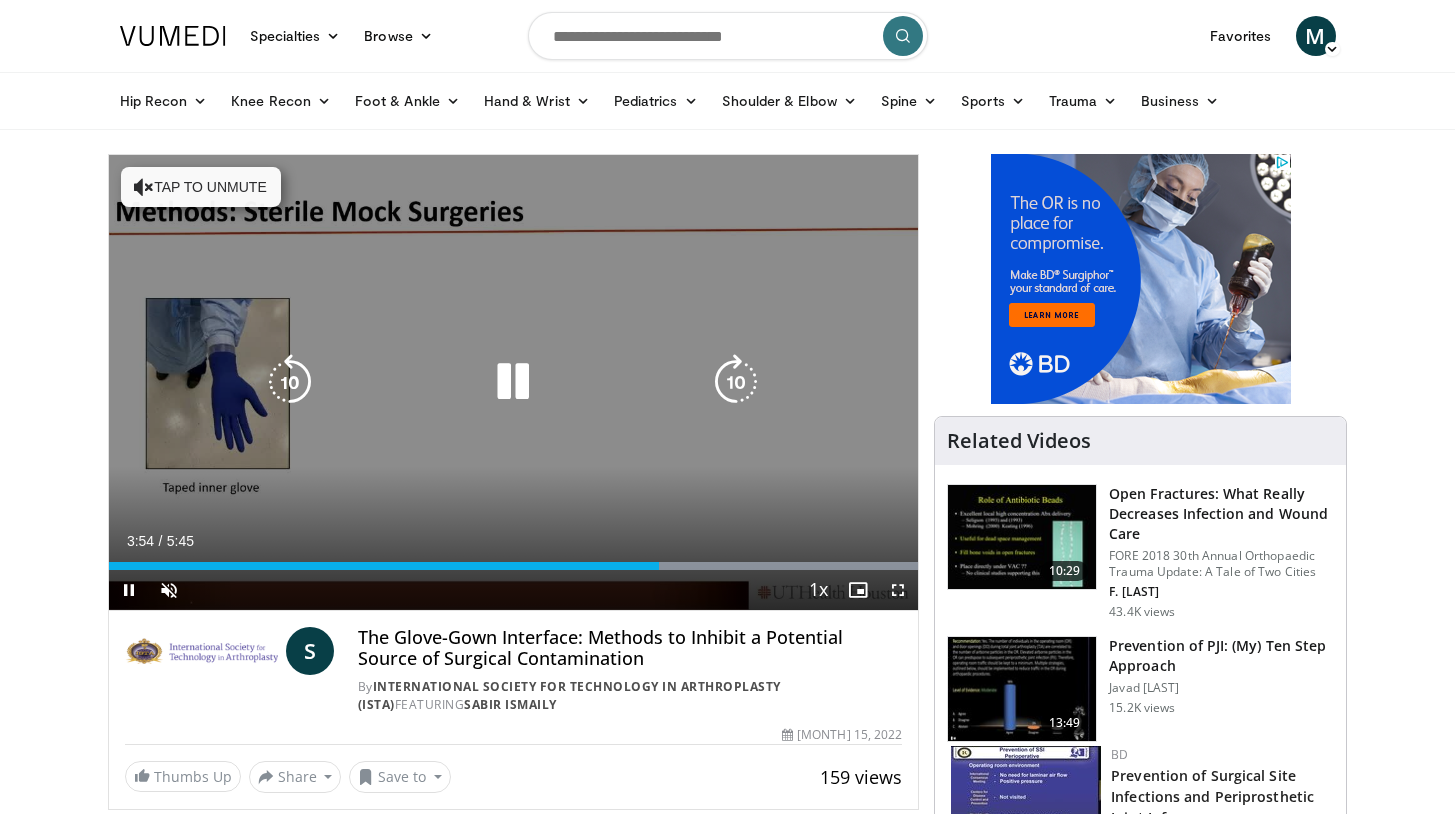 click on "10 seconds
Tap to unmute" at bounding box center [514, 382] 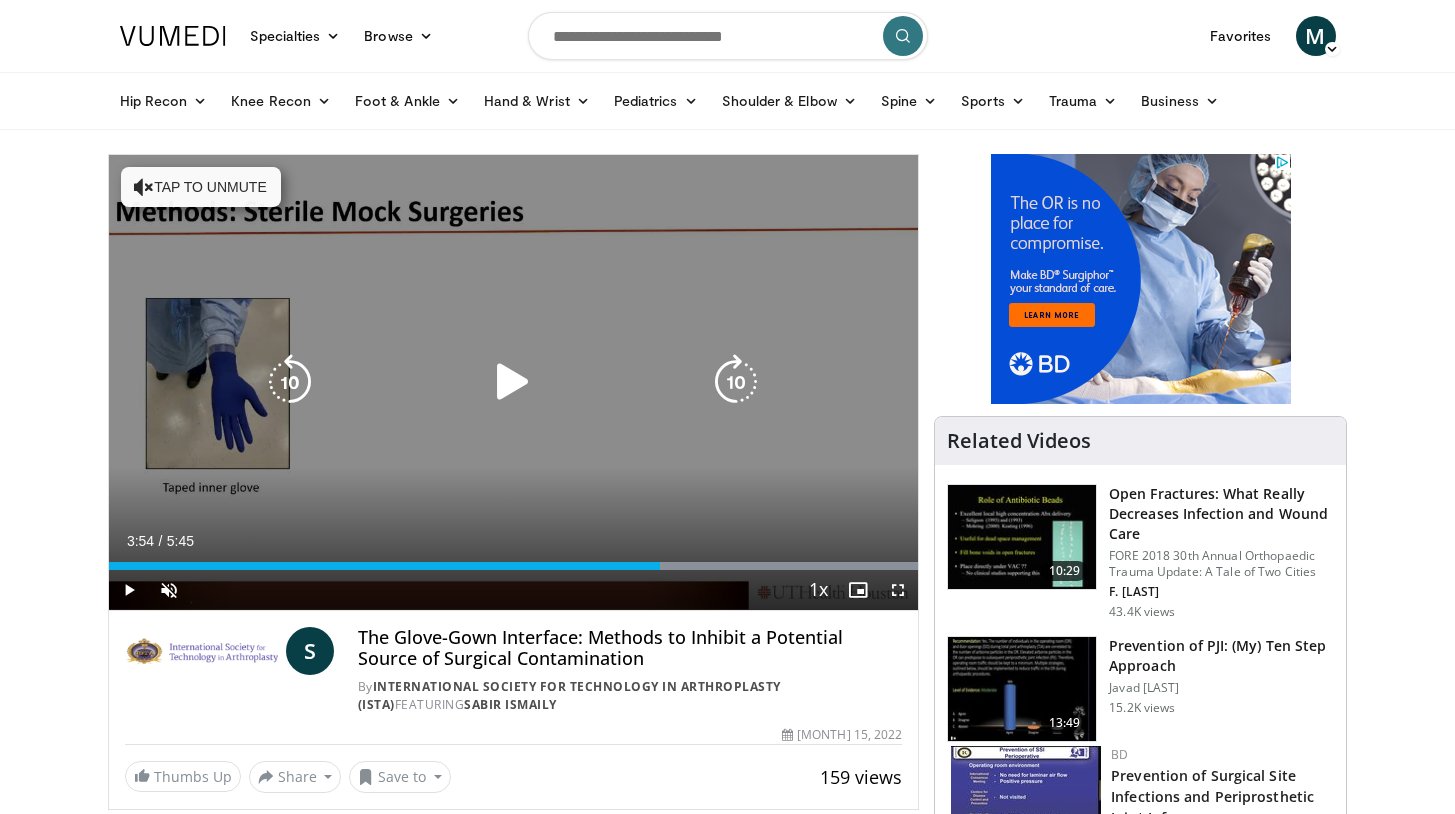 click at bounding box center (513, 382) 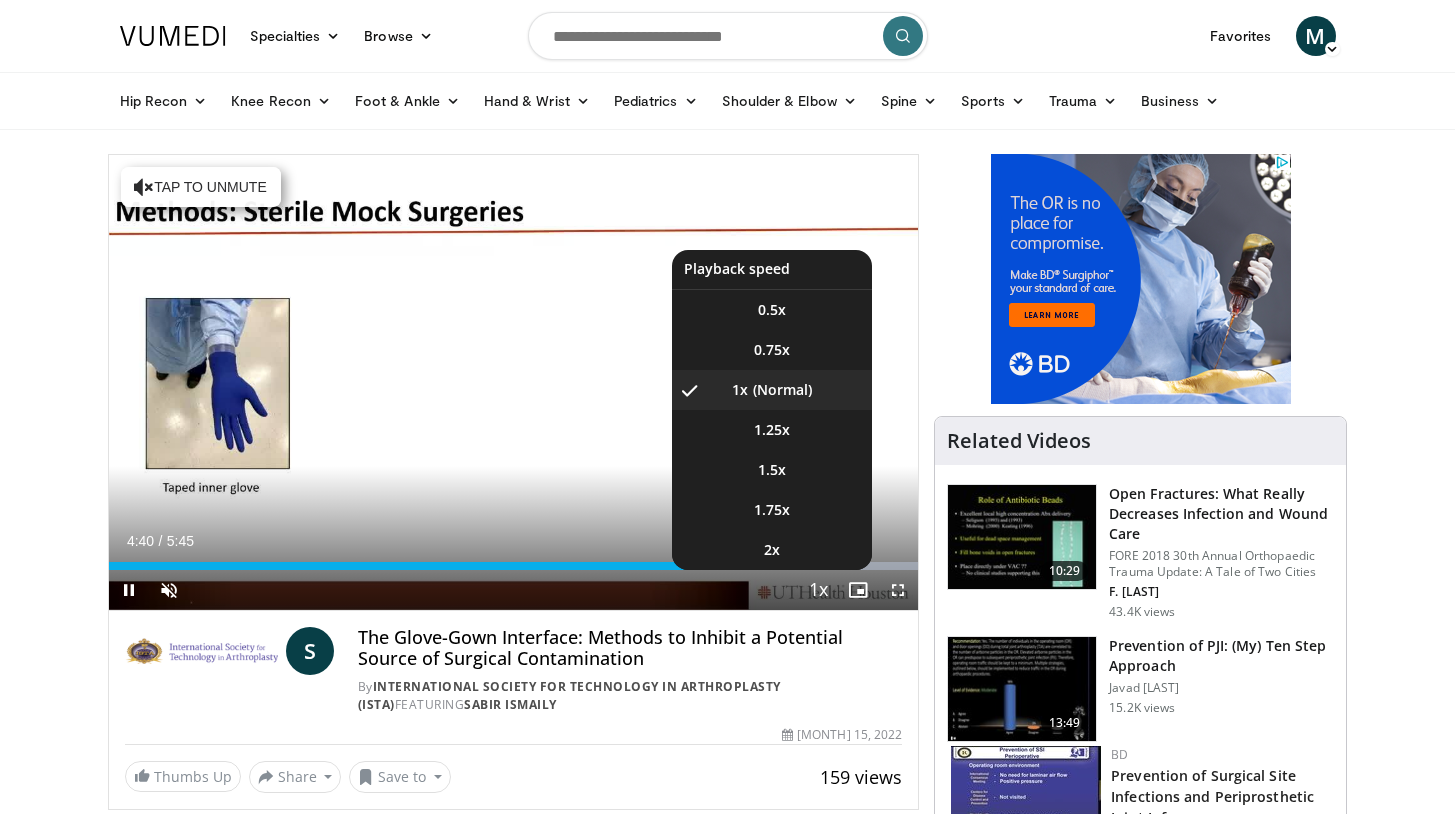 click on "Playback Rate" at bounding box center [818, 590] 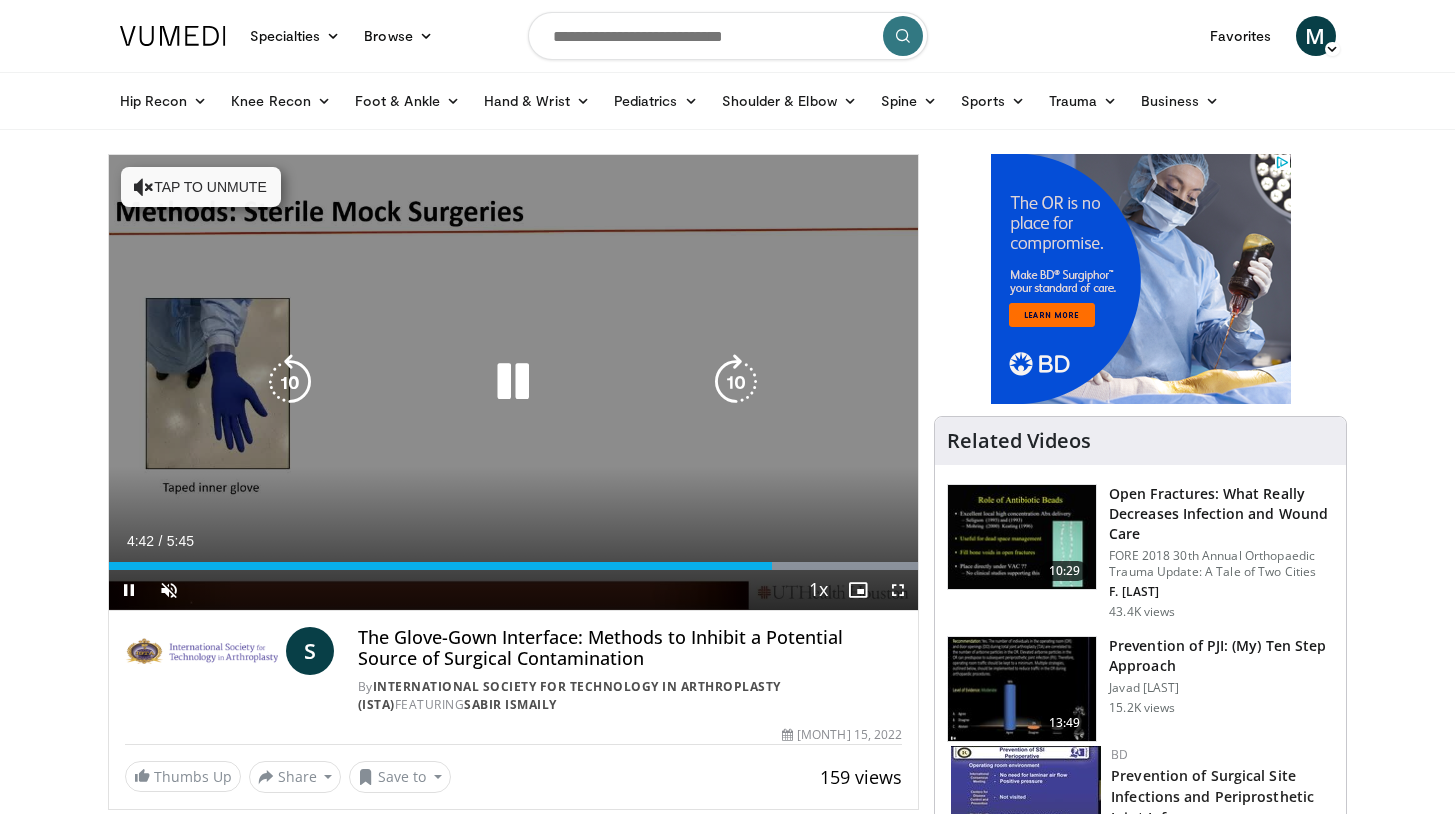 click at bounding box center (736, 382) 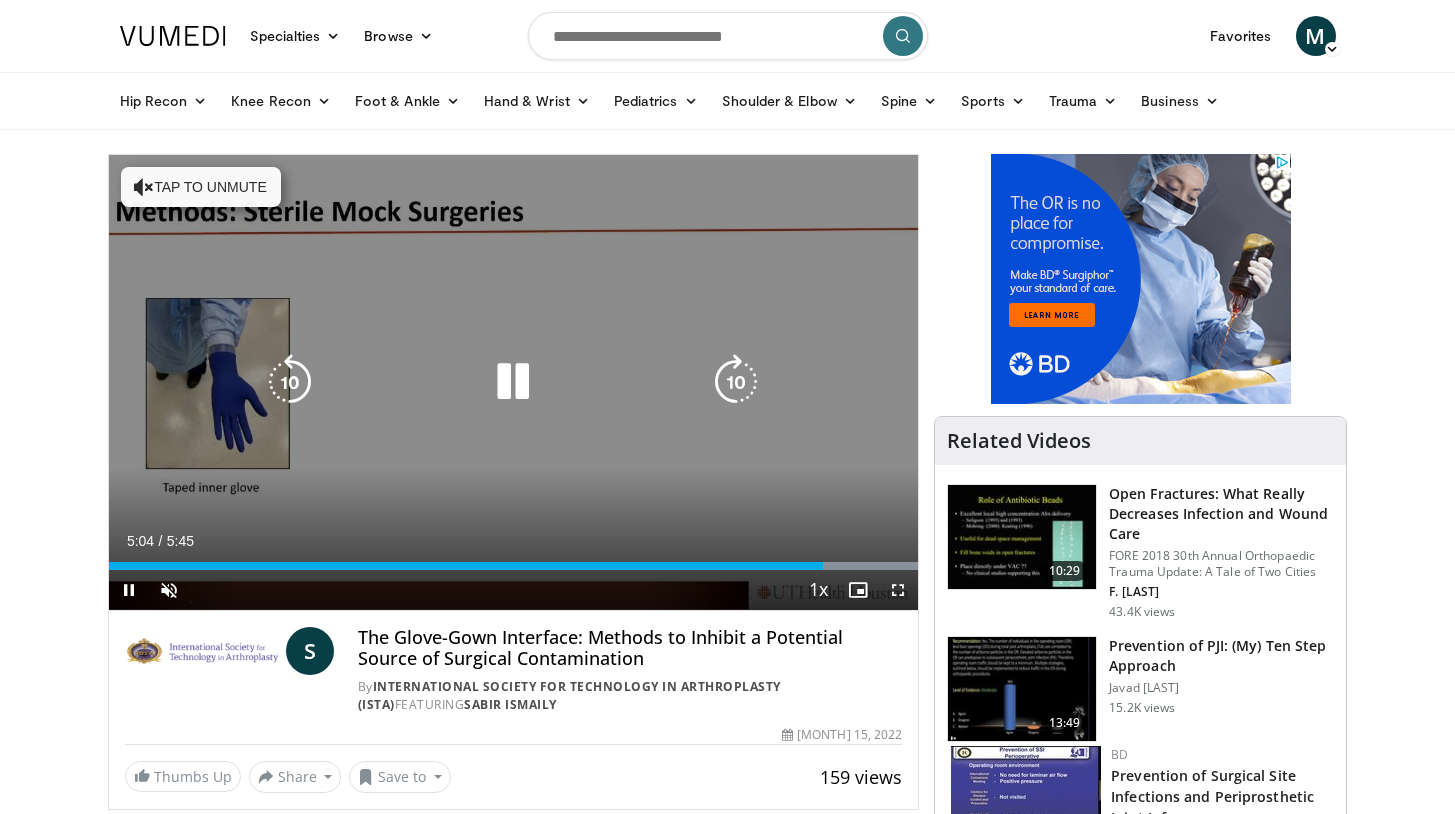 click on "Loaded :  99.98% 5:04 5:18" at bounding box center [514, 566] 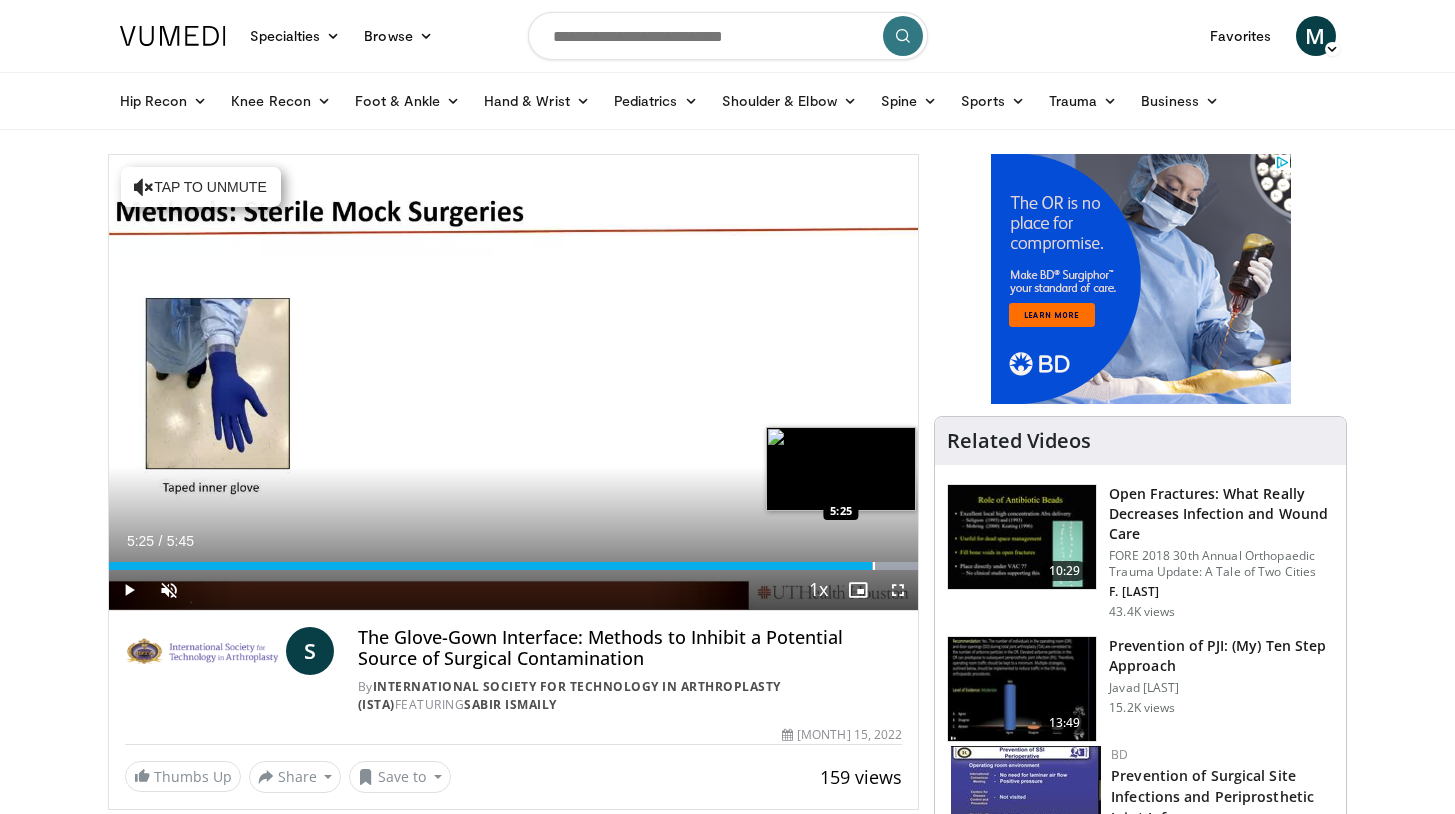 click at bounding box center (874, 566) 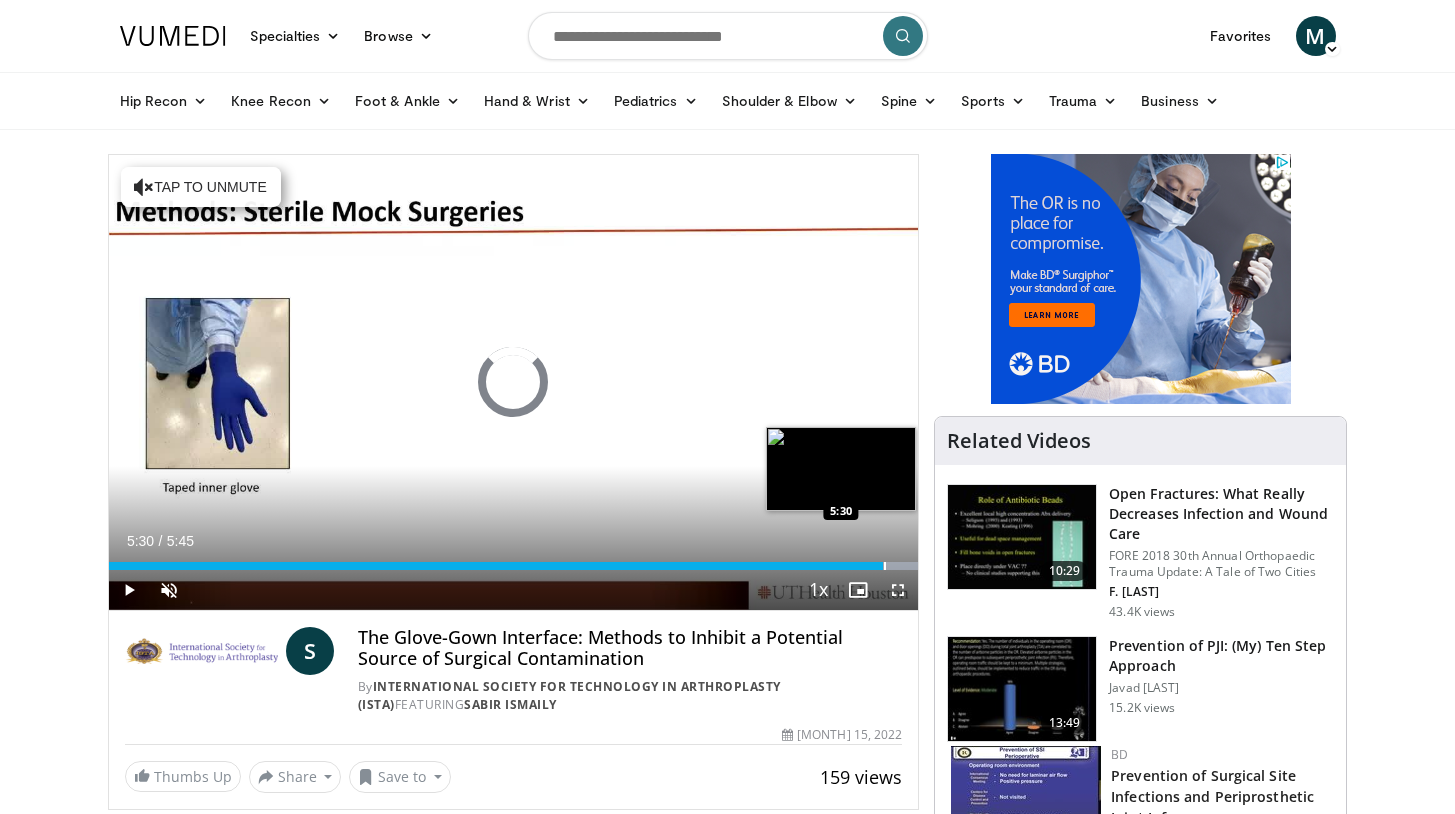 click at bounding box center [885, 566] 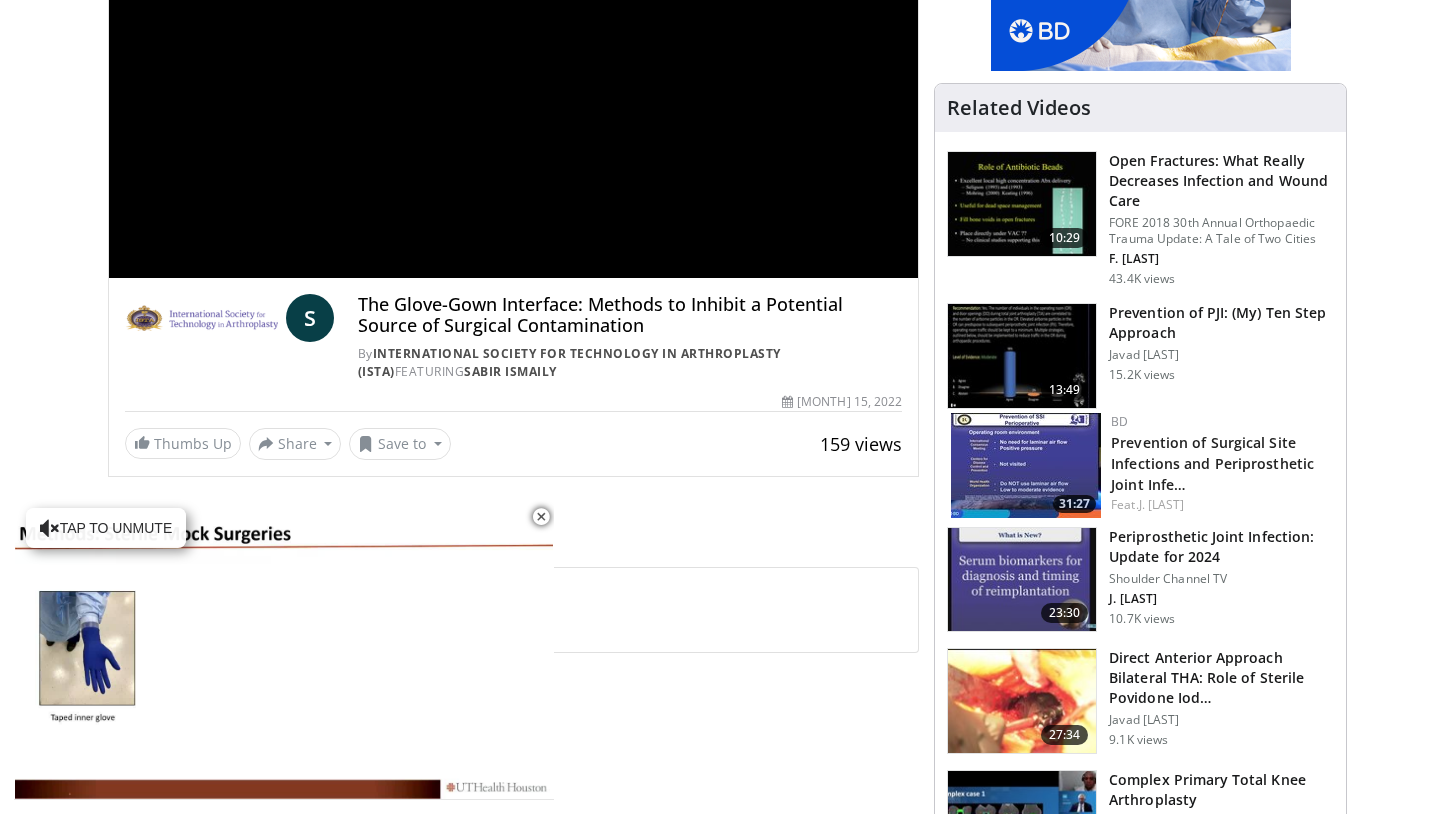 scroll, scrollTop: 0, scrollLeft: 0, axis: both 